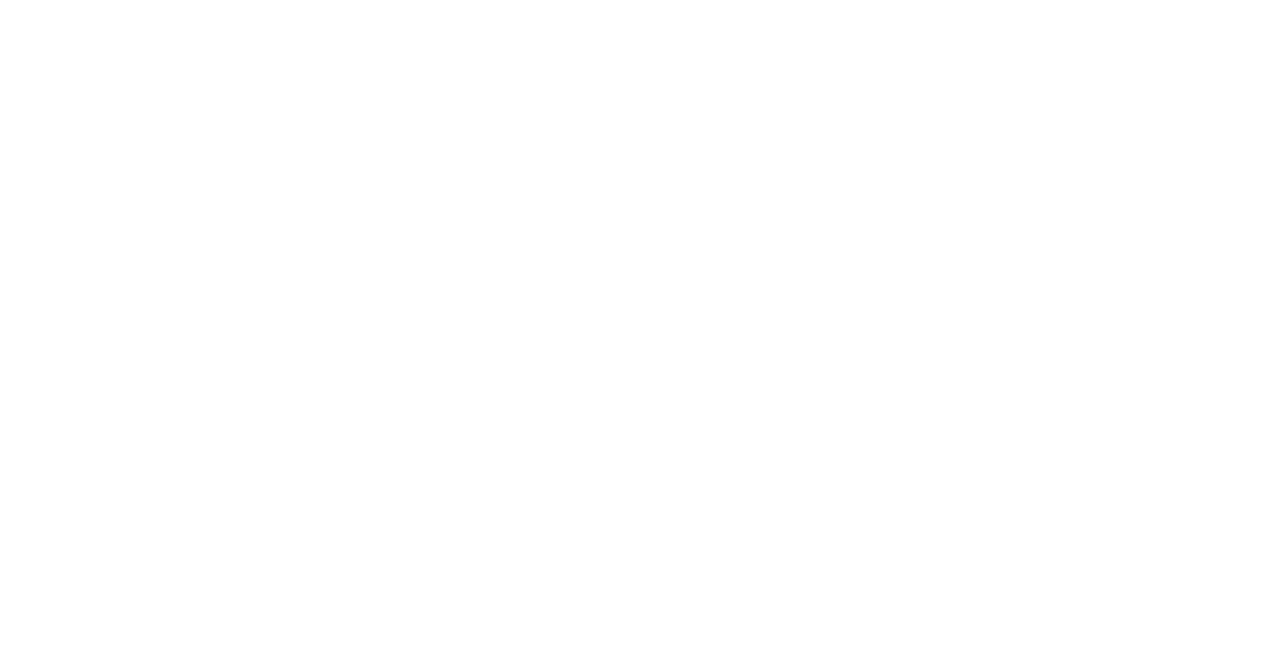 scroll, scrollTop: 0, scrollLeft: 0, axis: both 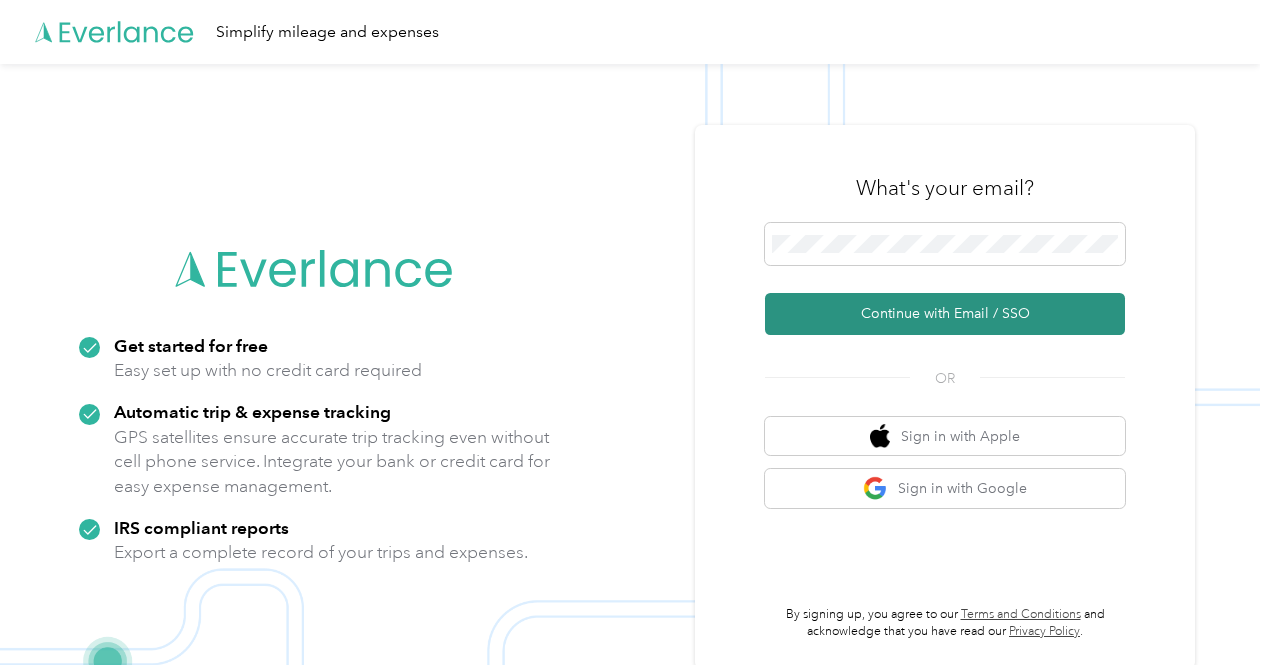 click on "Continue with Email / SSO" at bounding box center [945, 314] 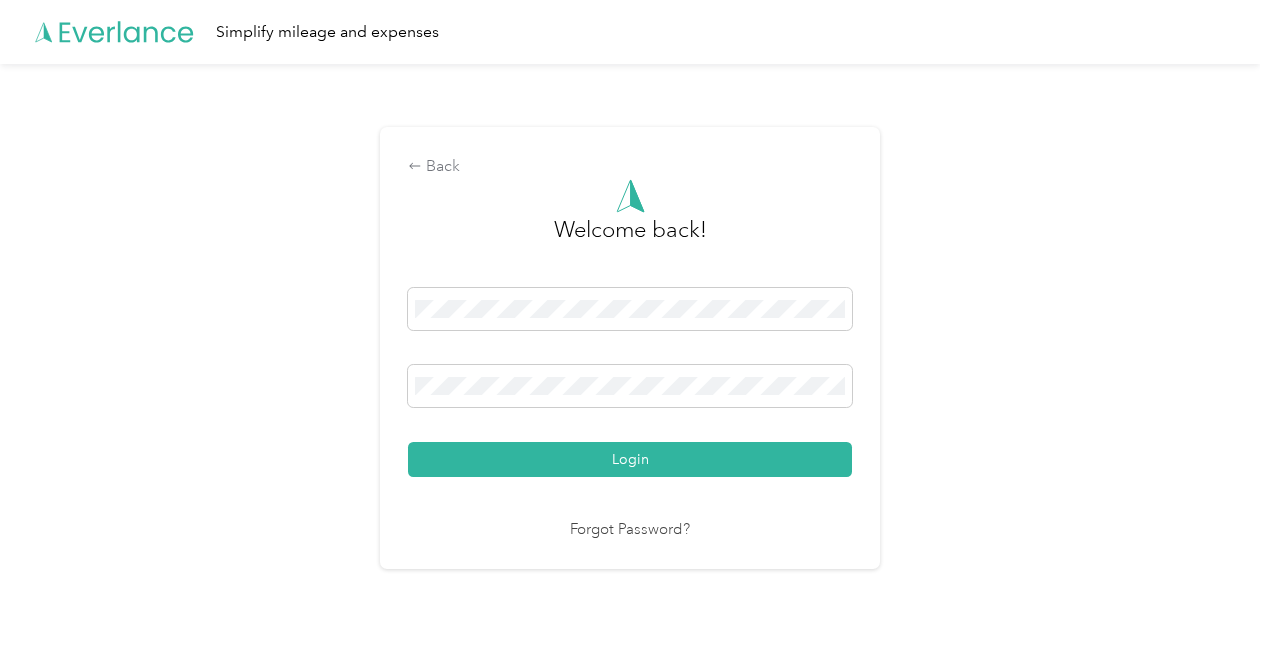 click on "Login" at bounding box center (630, 459) 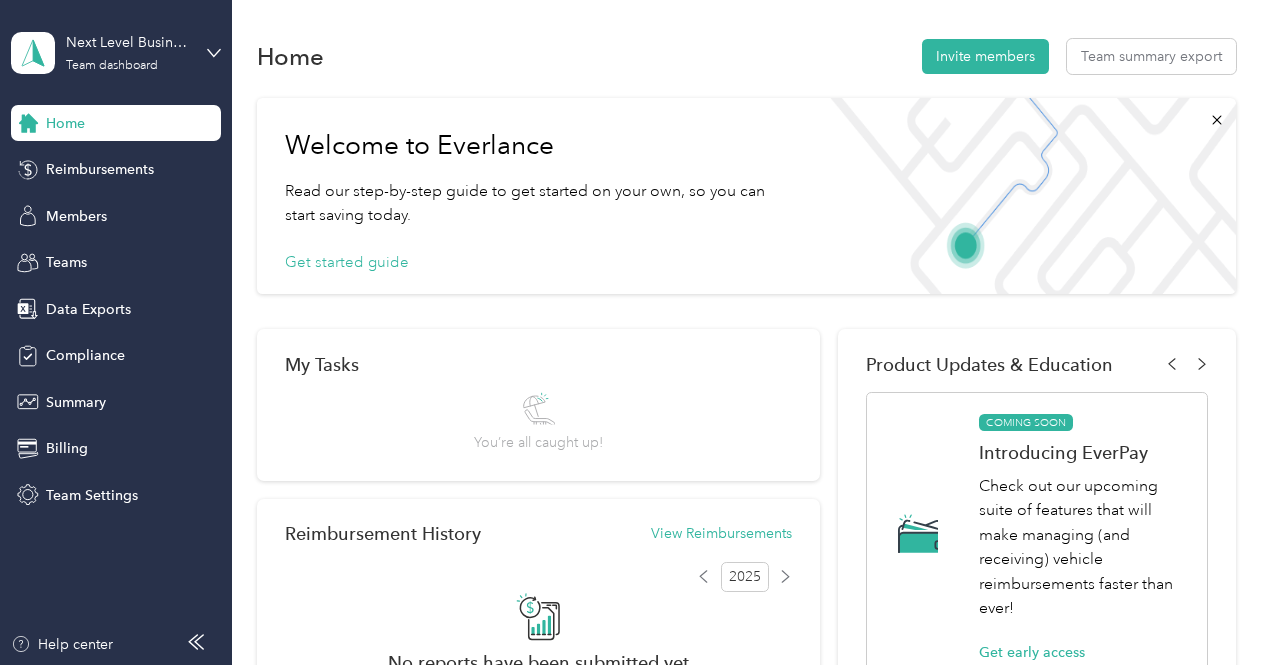 click on "Home" at bounding box center (65, 123) 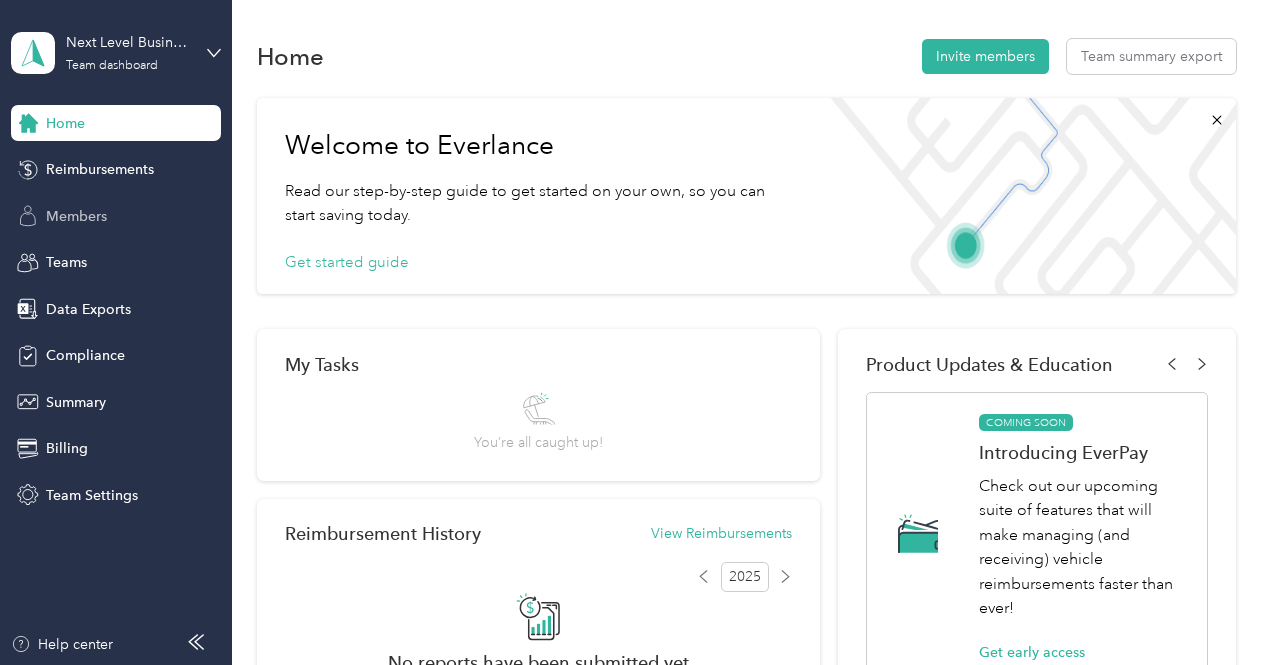 click on "Members" at bounding box center (76, 216) 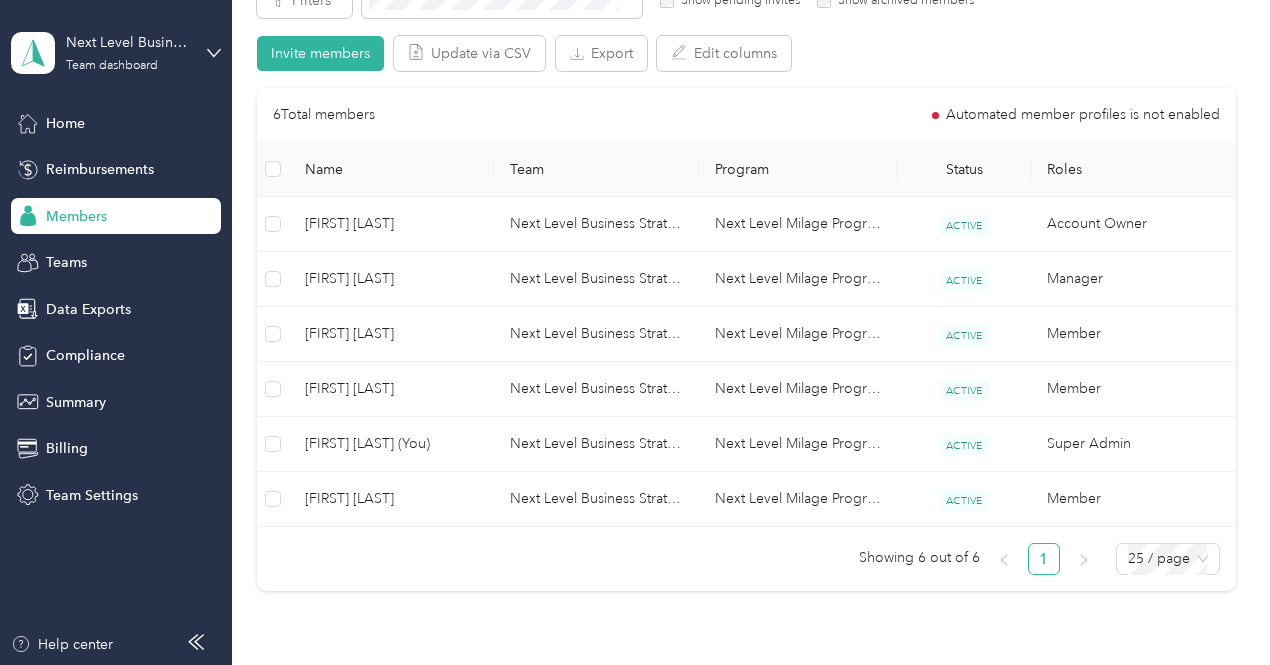 scroll, scrollTop: 401, scrollLeft: 0, axis: vertical 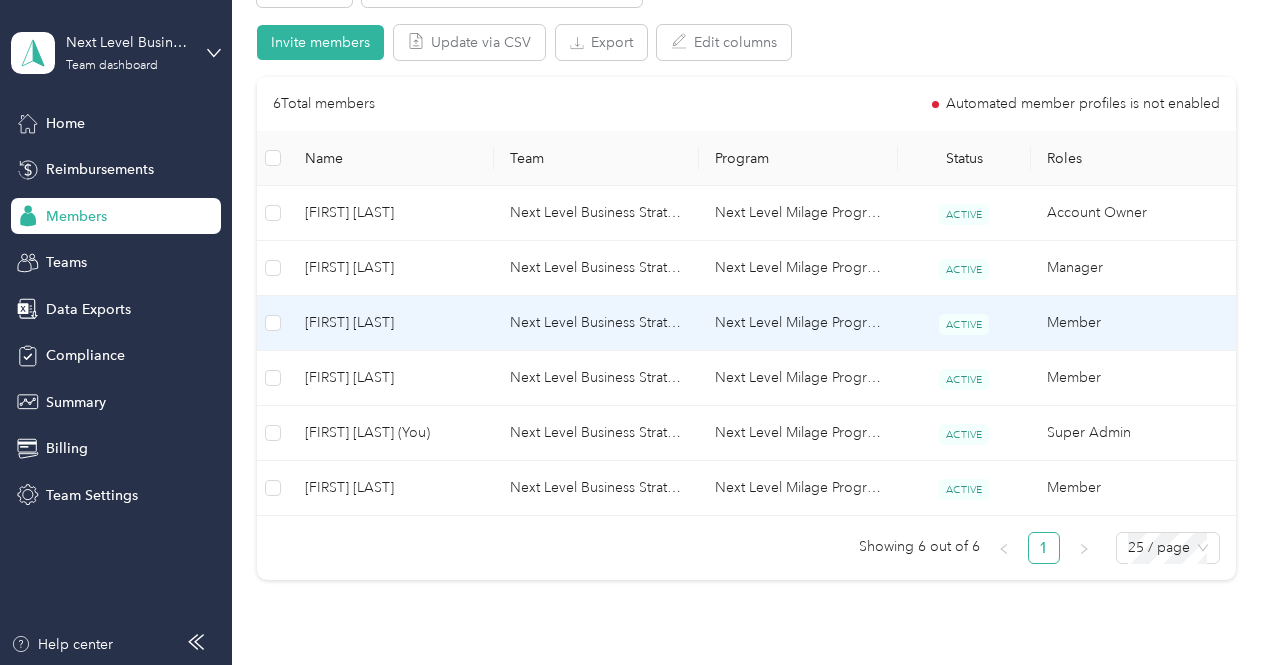 click on "[FIRST] [LAST]" at bounding box center [391, 323] 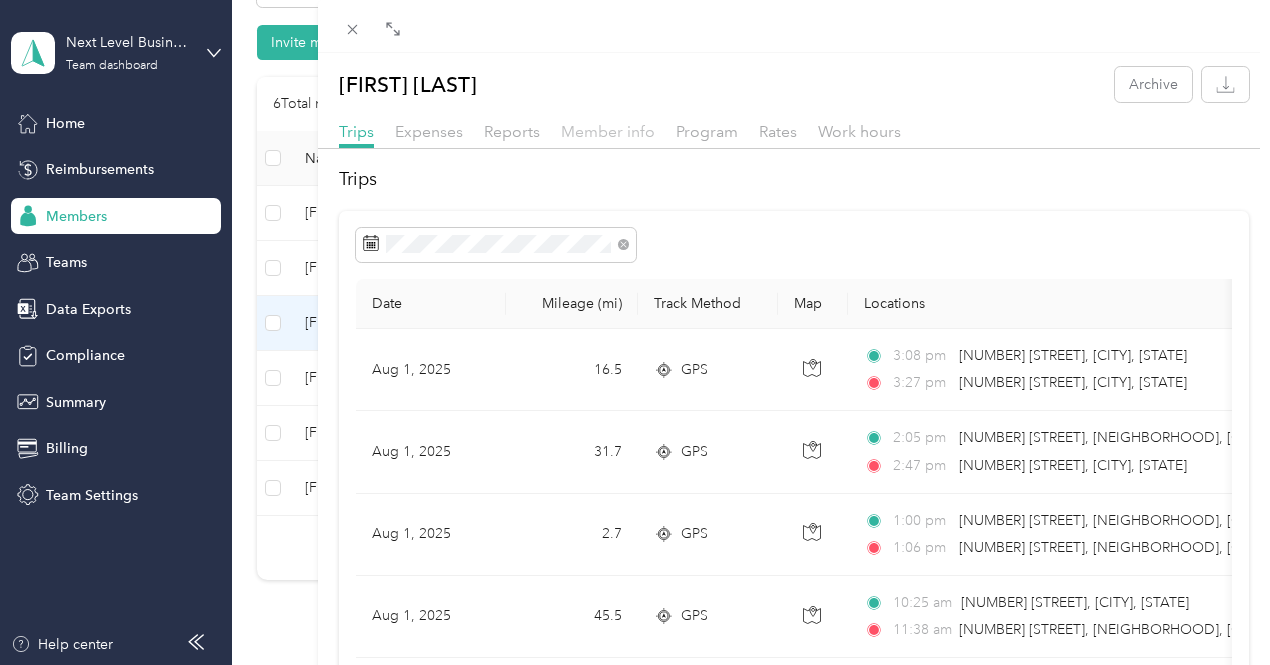 click on "Member info" at bounding box center [608, 131] 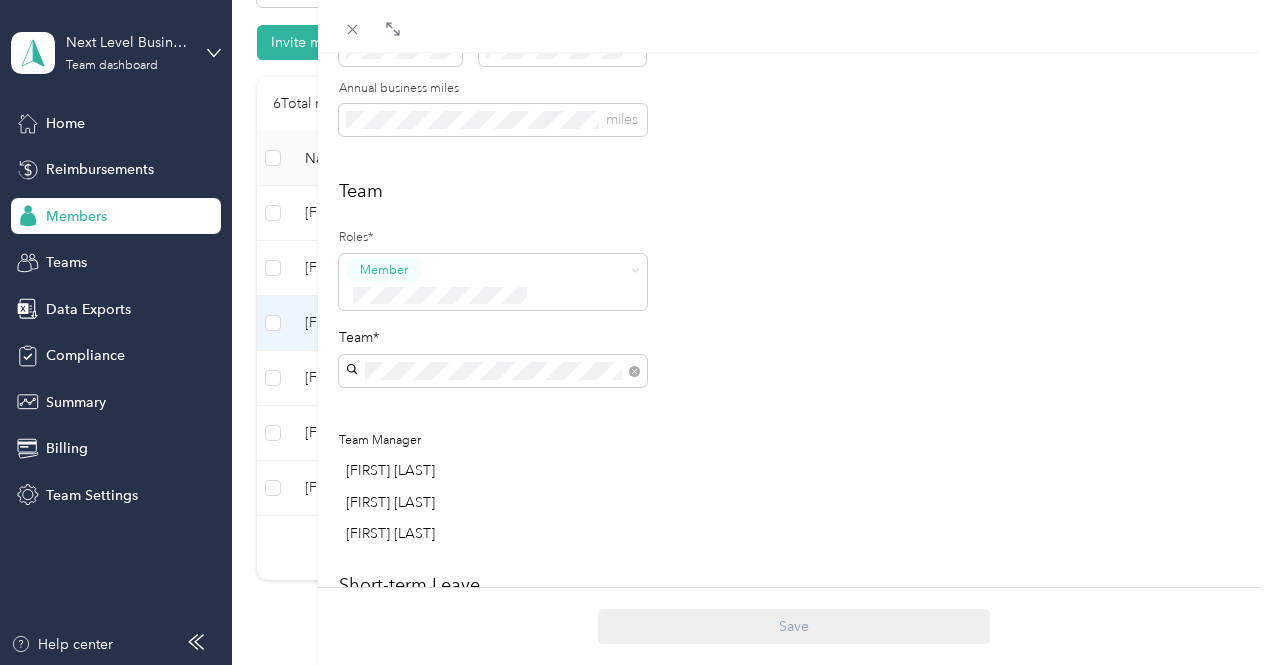 scroll, scrollTop: 456, scrollLeft: 0, axis: vertical 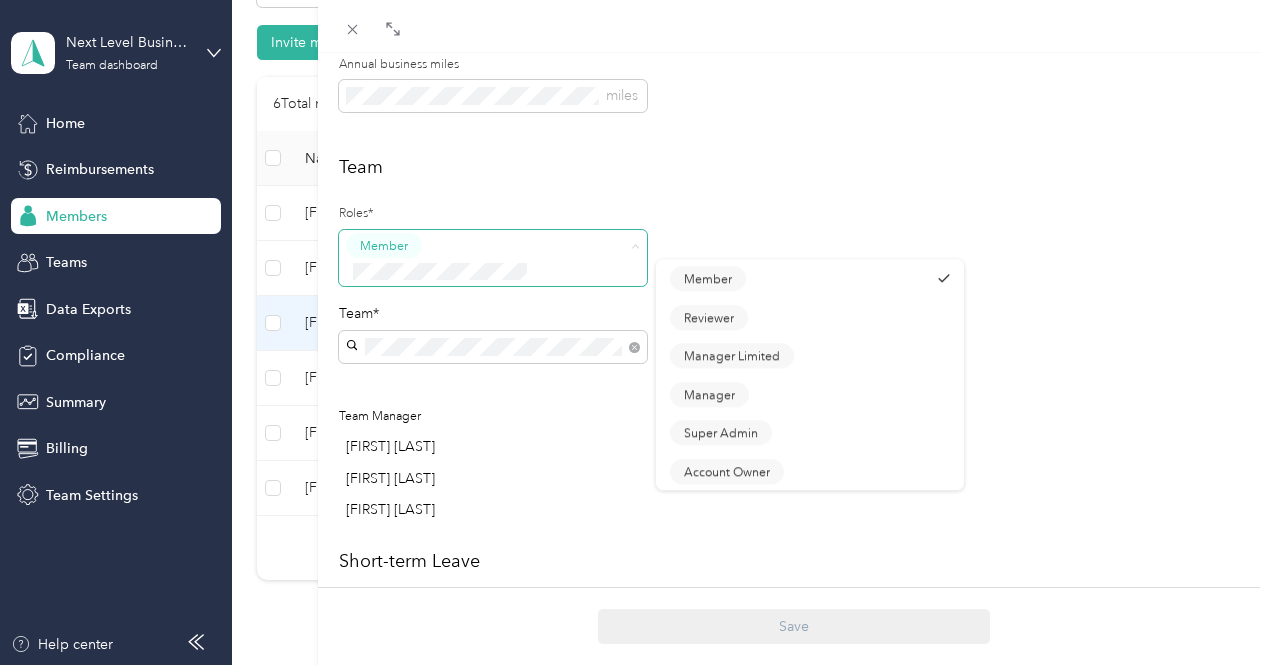 click at bounding box center (635, 245) 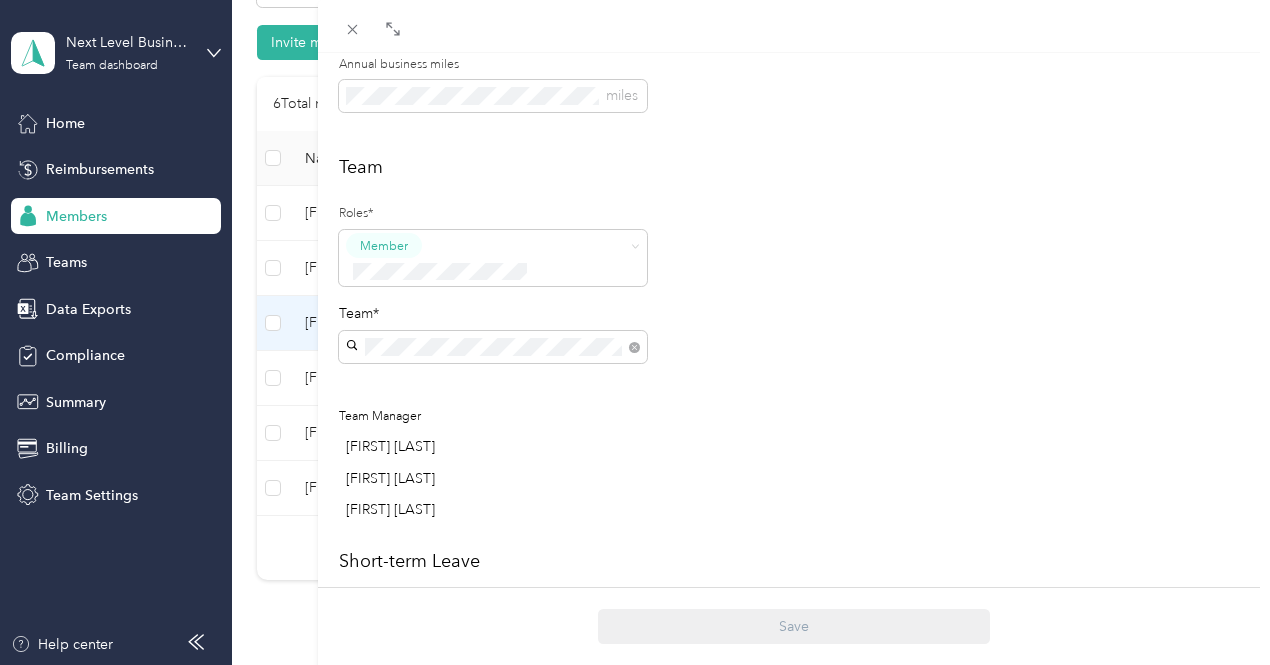 click on "Manager" at bounding box center (709, 395) 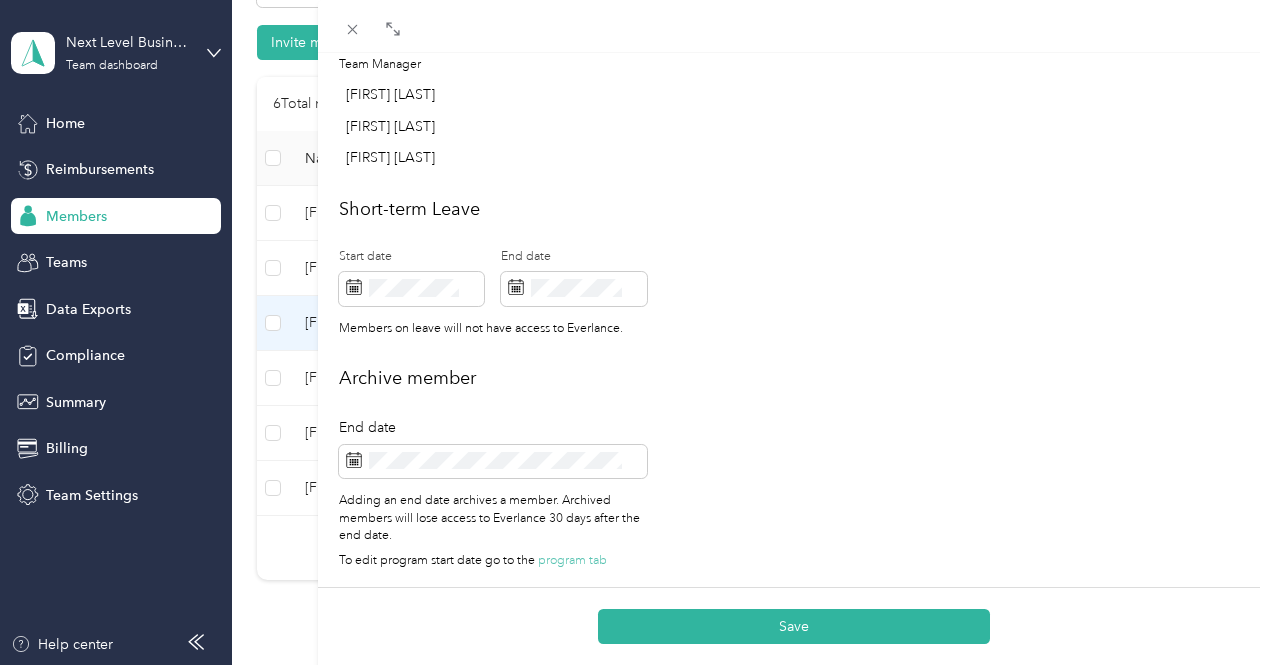 scroll, scrollTop: 824, scrollLeft: 0, axis: vertical 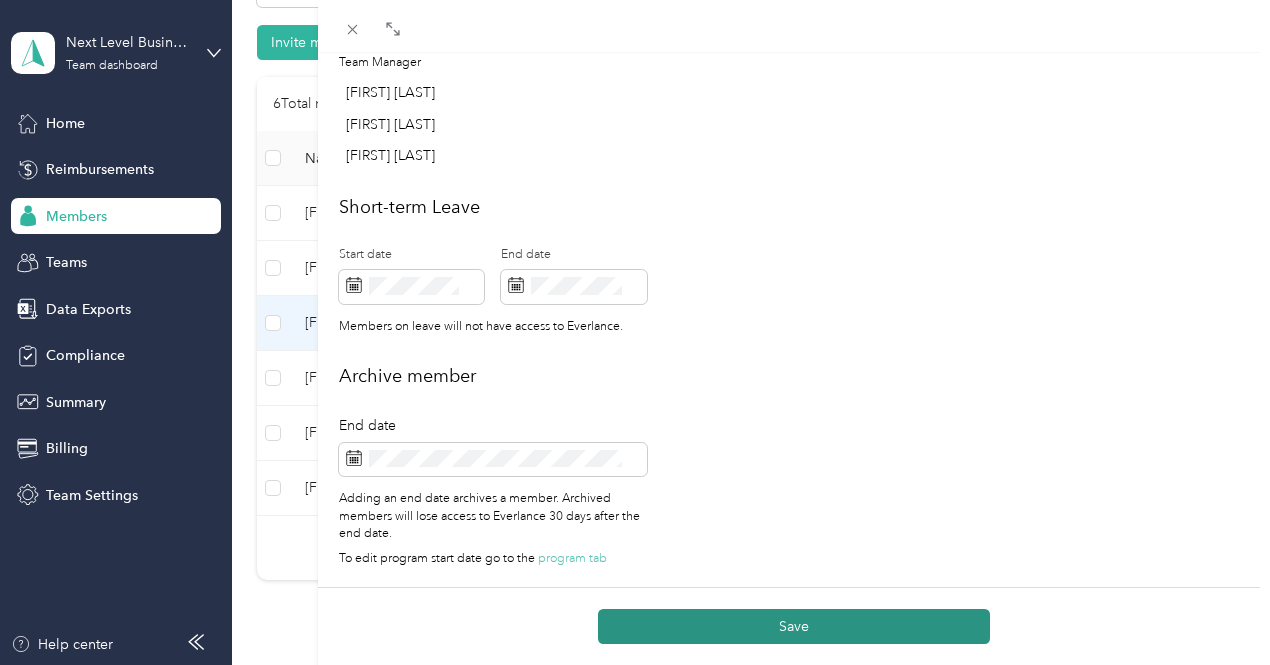 click on "Save" at bounding box center [794, 626] 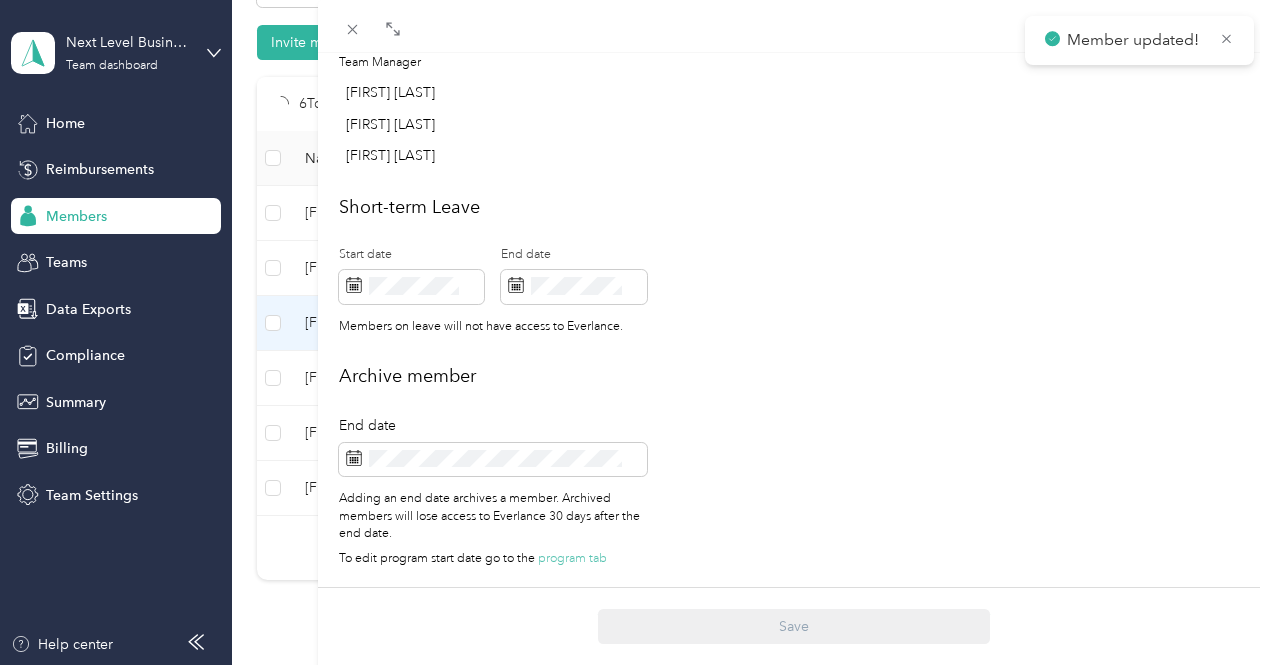 scroll, scrollTop: 800, scrollLeft: 0, axis: vertical 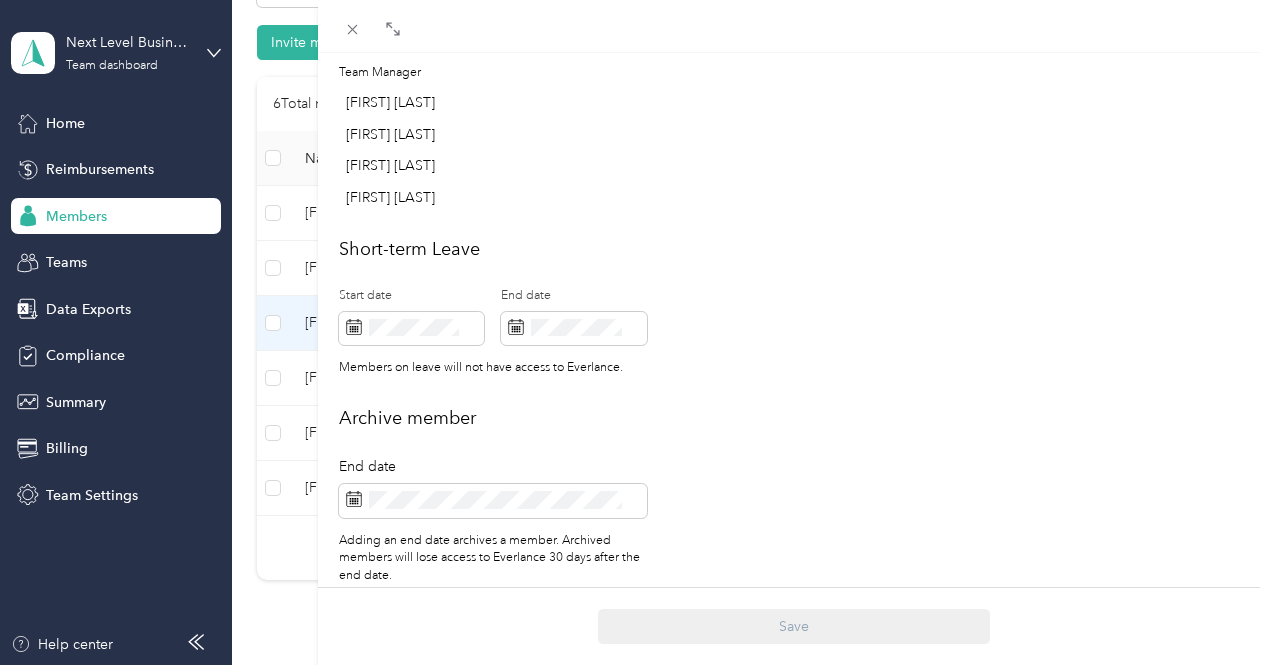 click on "Archive Trips Expenses Reports Member info Program Rates Work hours Personal First name Last name Email* Employee ID Zip code State Annual business miles   miles Team Roles*   Manager Team* Team Manager [FIRST] [LAST] [FIRST] [LAST] [FIRST] [LAST] [FIRST] [LAST] Short-term Leave Start date   End date   Members on leave will not have access to Everlance. Archive member End date Adding an end date archives a member. Archived members will lose access to Everlance 30 days after the end date. To edit program start date go to the   program tab Save" at bounding box center [635, 332] 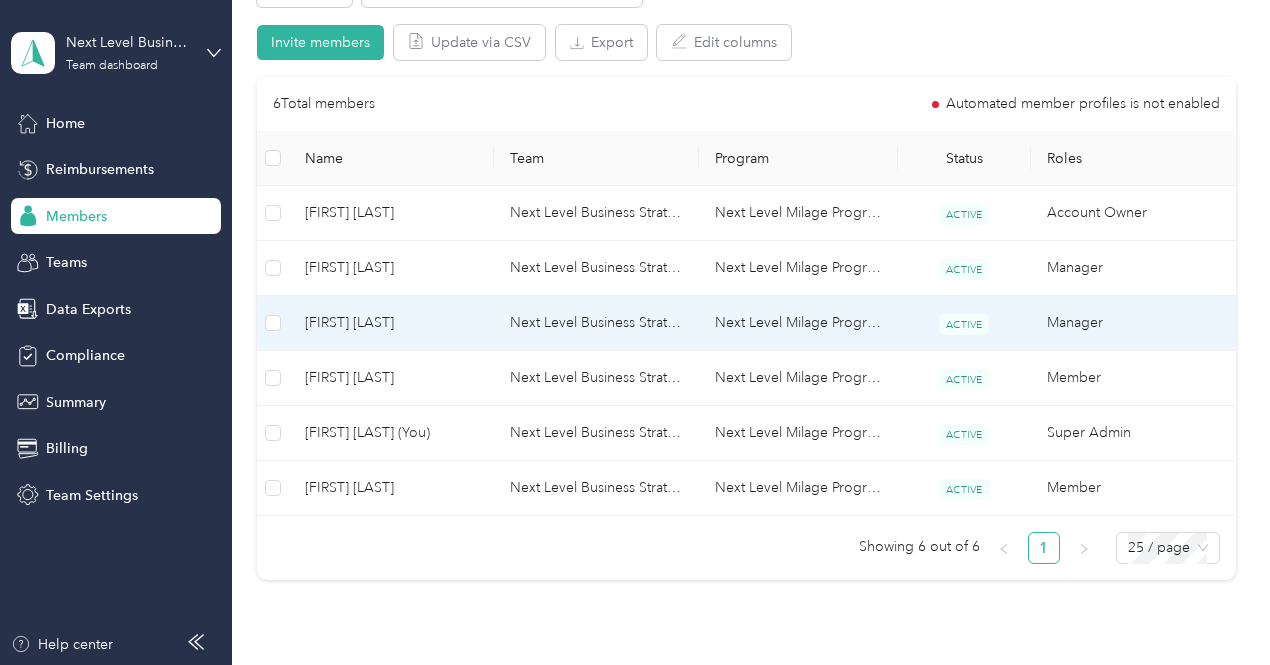 scroll, scrollTop: 716, scrollLeft: 0, axis: vertical 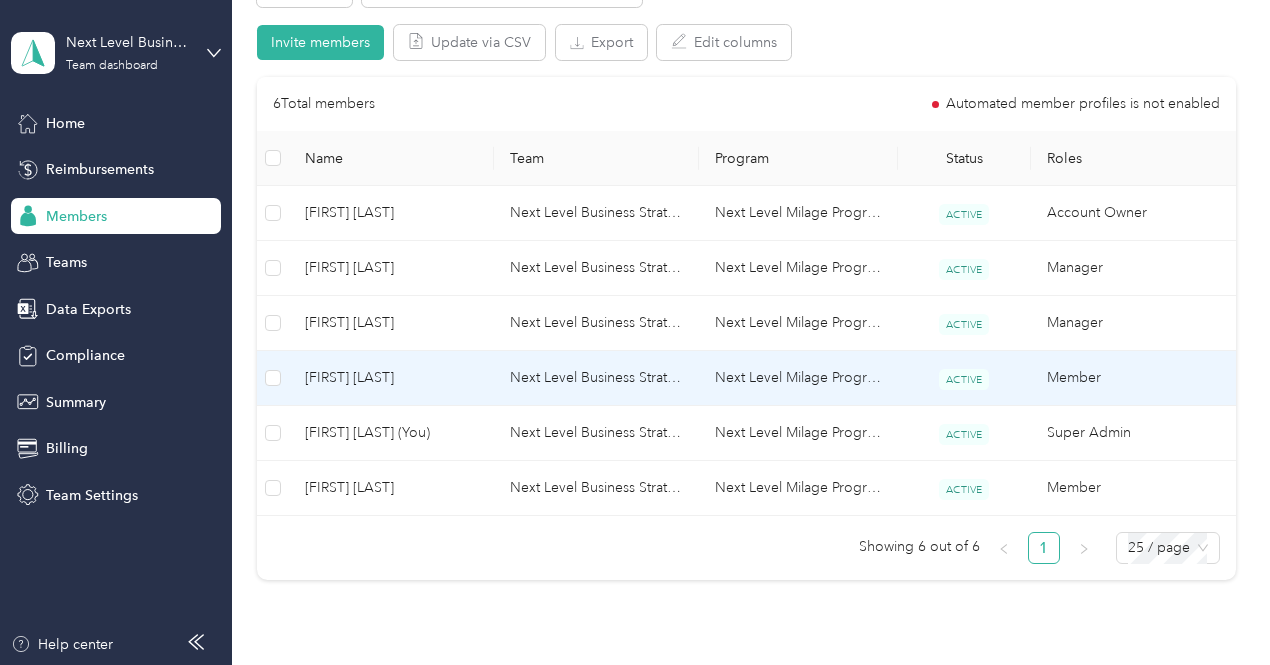 click on "[FIRST] [LAST]" at bounding box center (391, 378) 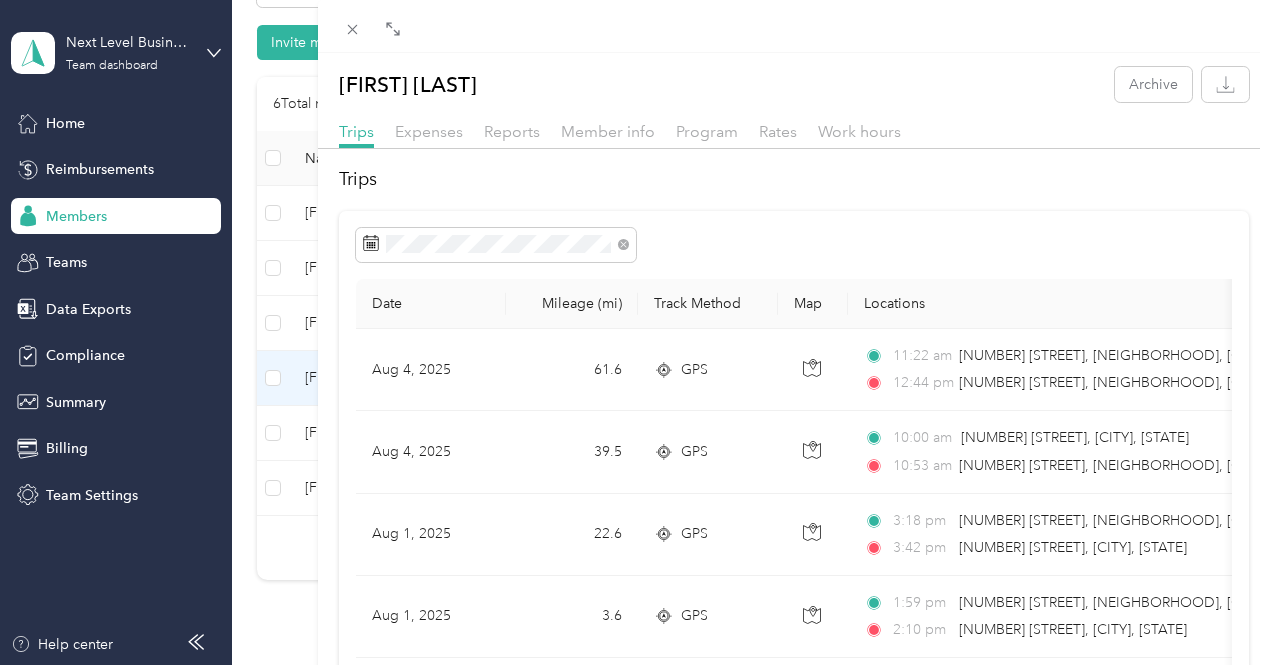 click on "Member info" at bounding box center [608, 132] 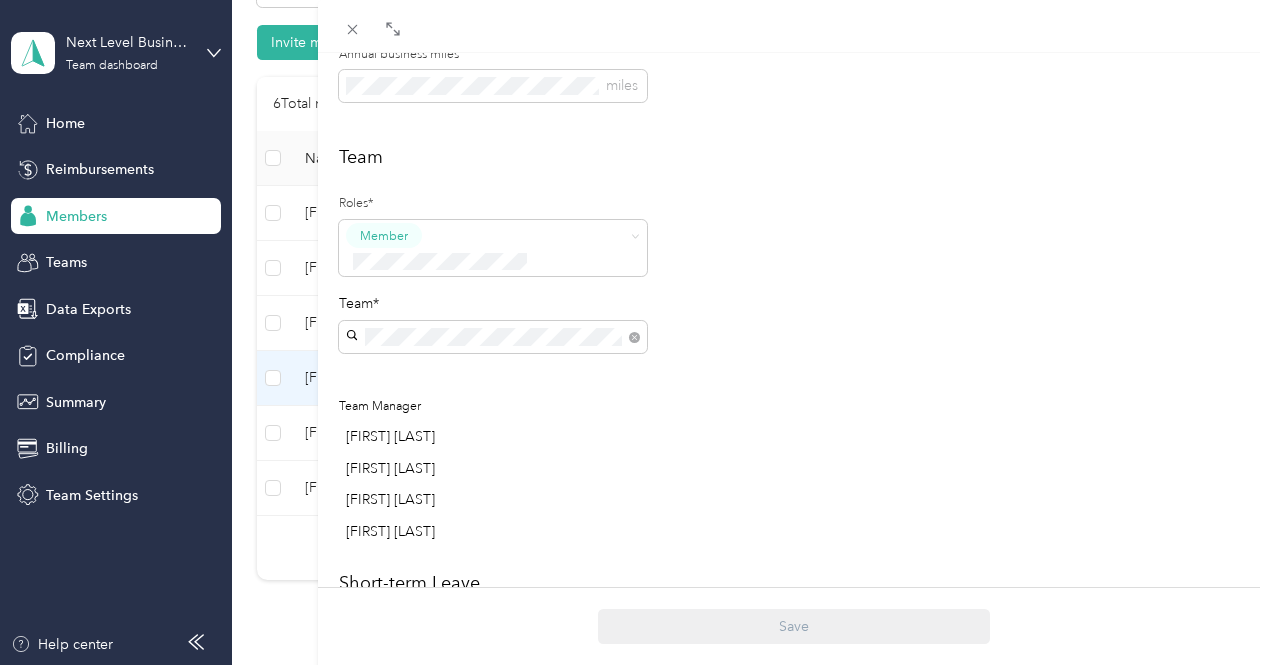 scroll, scrollTop: 475, scrollLeft: 0, axis: vertical 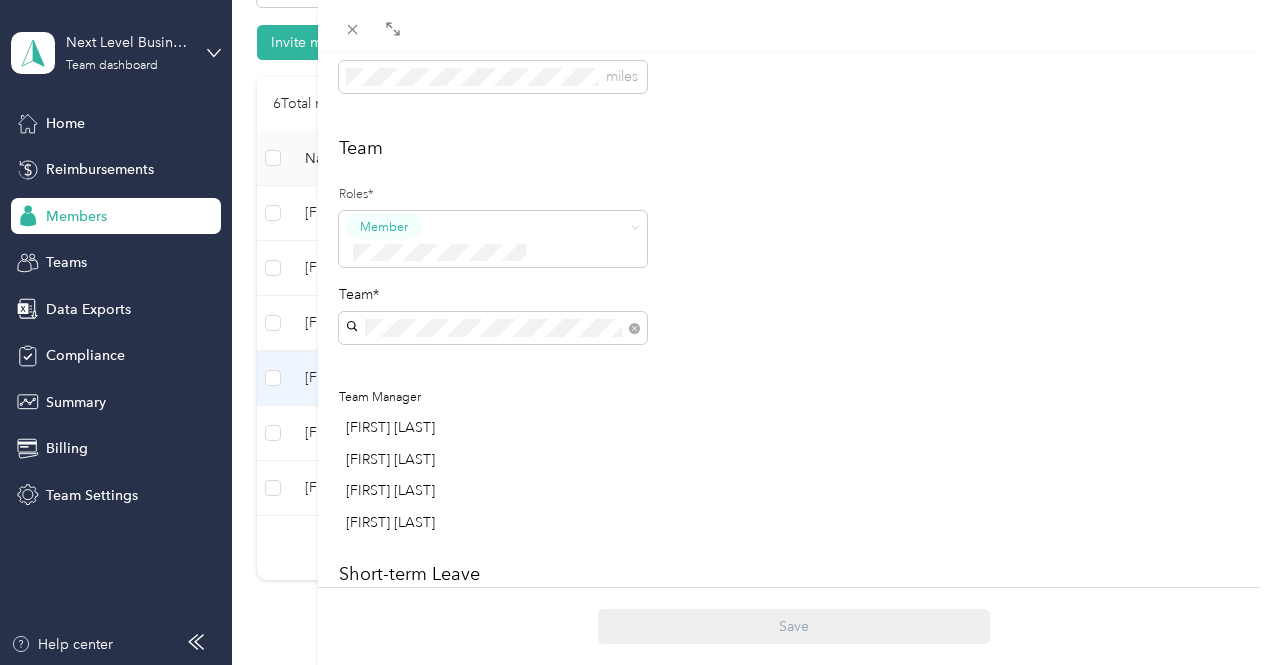 click on "Archive Trips Expenses Reports Member info Program Rates Work hours Personal First name Last name Email* Employee ID Zip code State Annual business miles   miles Team Roles*   Member Team* Team Manager [FIRST] [LAST] [FIRST] [LAST] [FIRST] [LAST] [FIRST] [LAST] Short-term Leave Start date   End date   Members on leave will not have access to Everlance. Archive member End date Adding an end date archives a member. Archived members will lose access to Everlance 30 days after the end date. To edit program start date go to the   program tab Save" at bounding box center (635, 332) 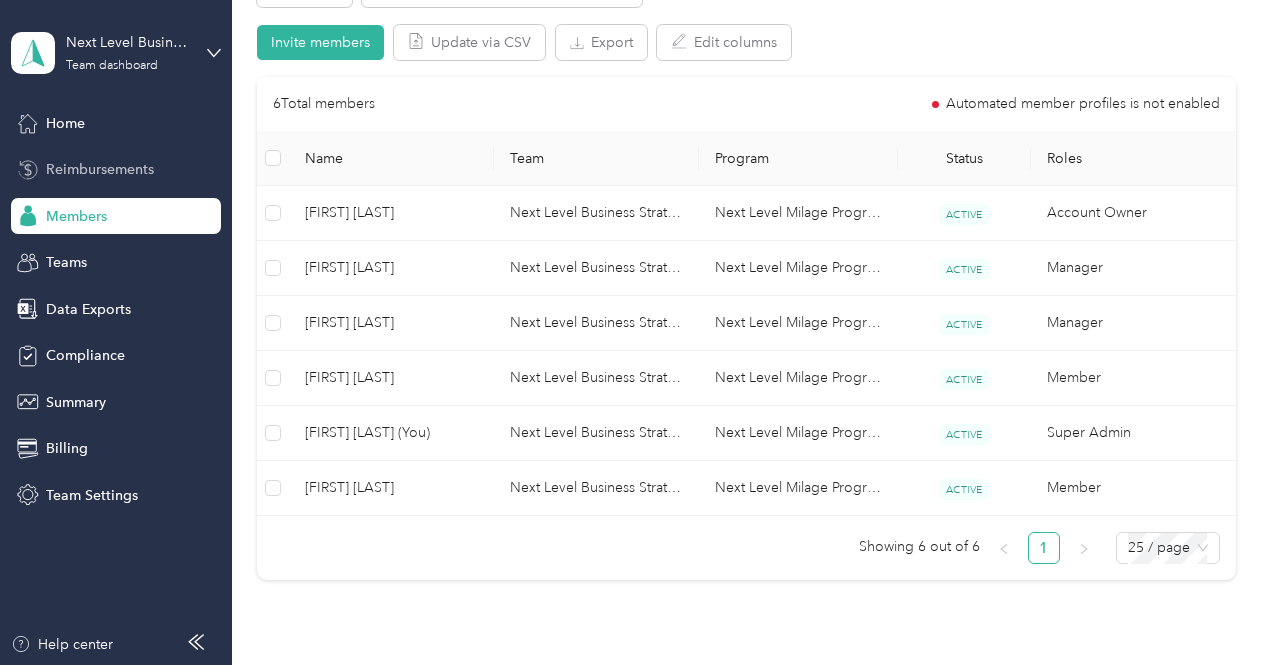 click on "Reimbursements" at bounding box center [100, 169] 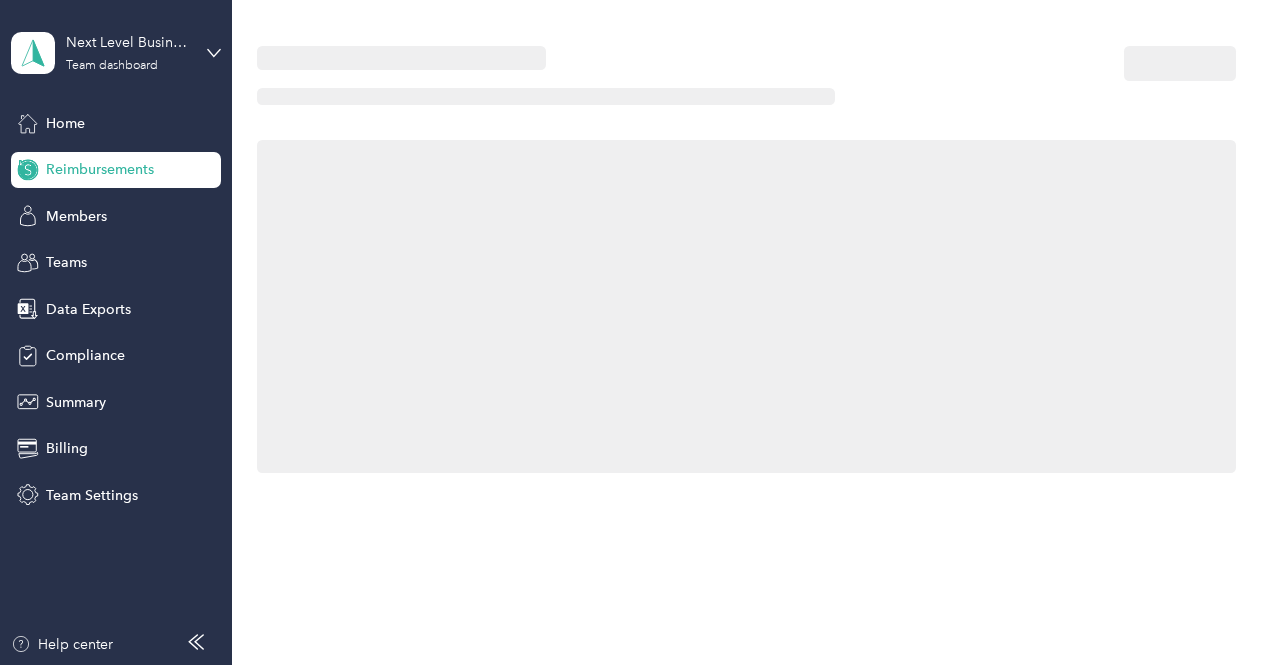 scroll, scrollTop: 0, scrollLeft: 0, axis: both 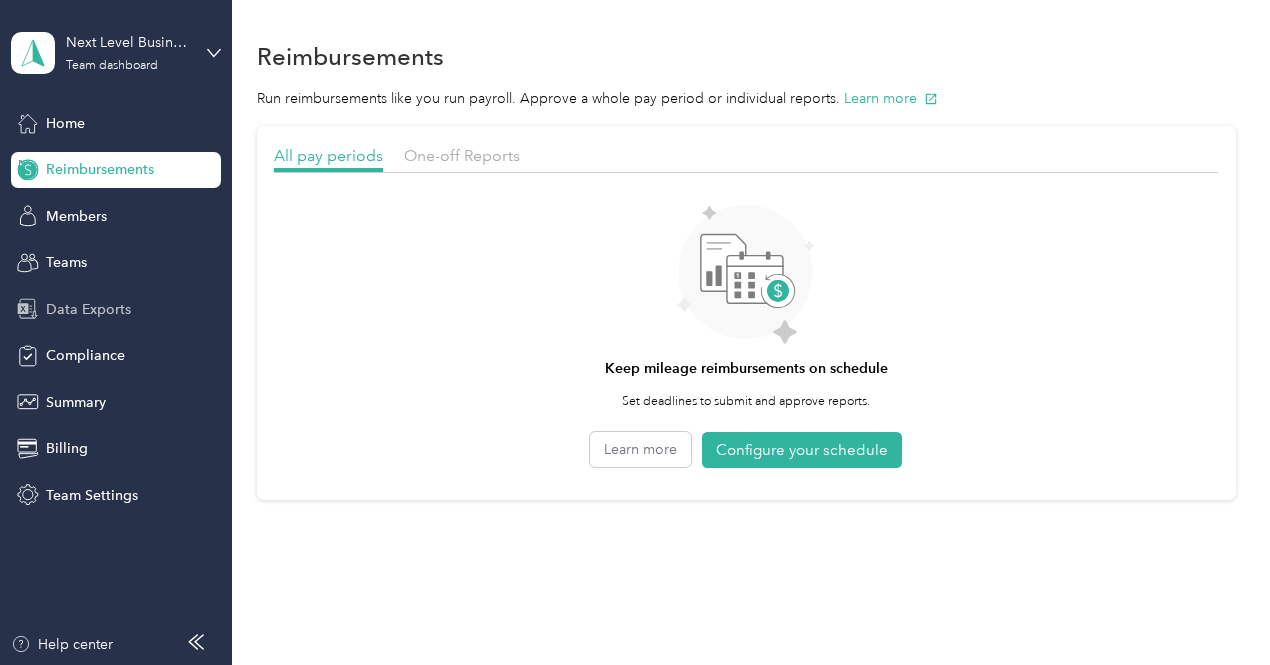 click on "Data Exports" at bounding box center (88, 309) 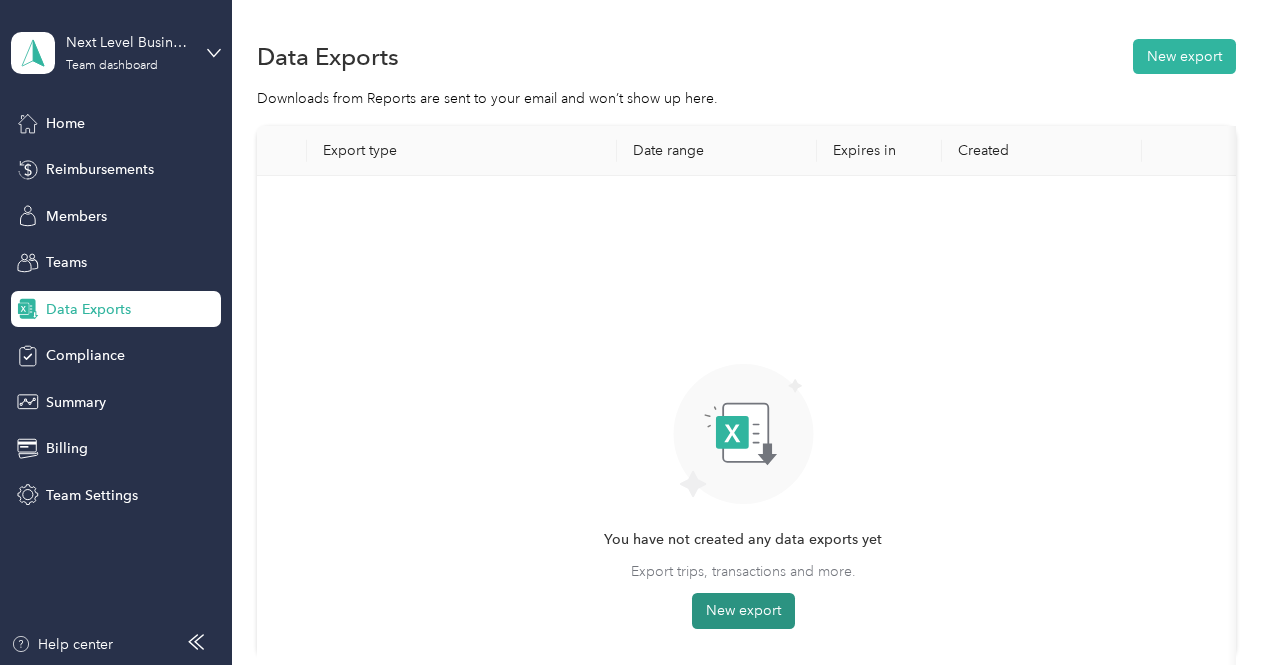 click on "New export" at bounding box center [743, 611] 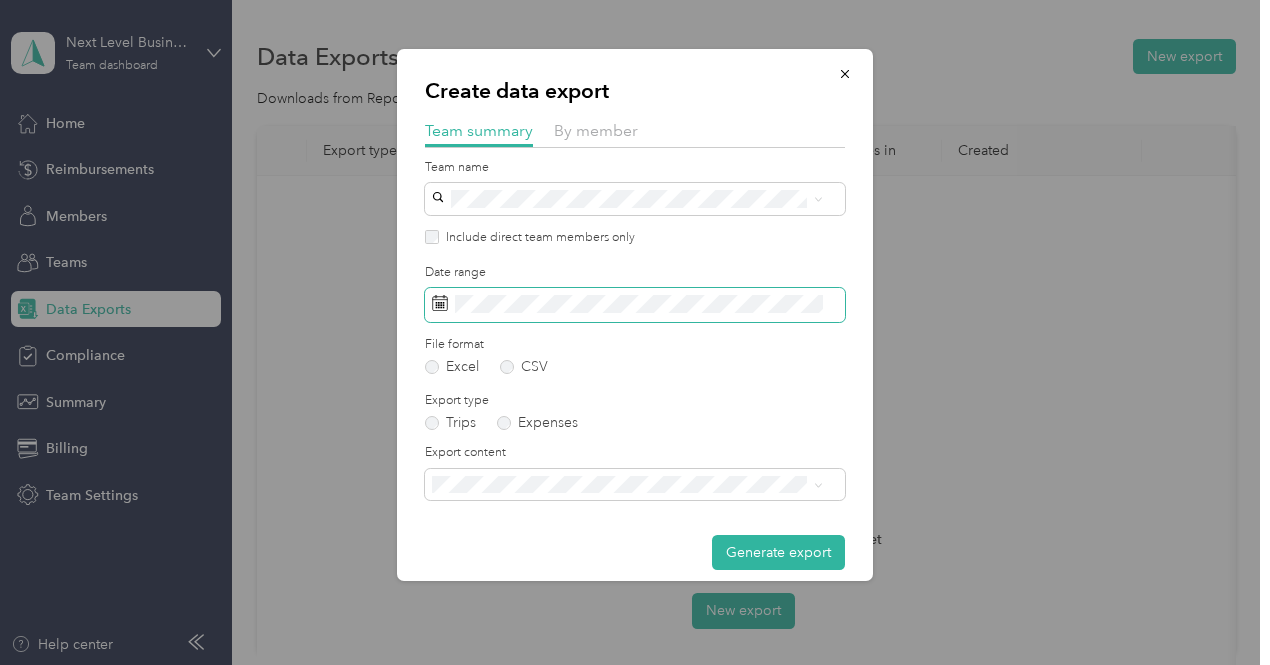 click at bounding box center [635, 305] 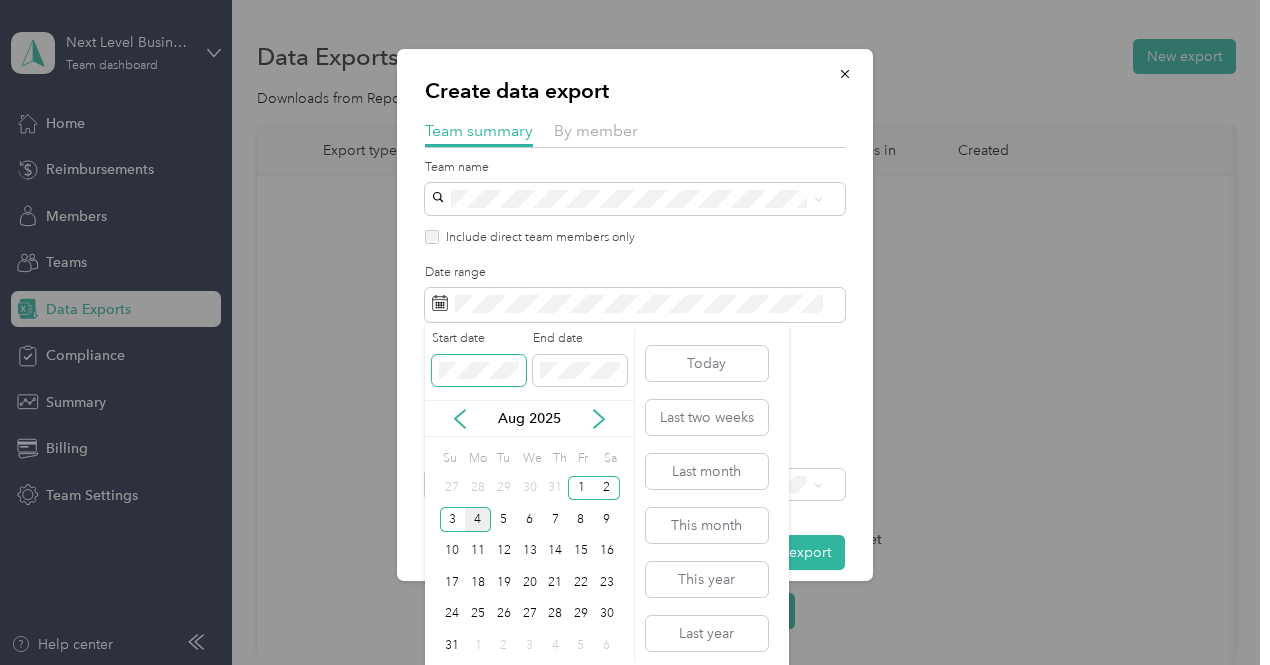 click on "Create data export Team summary By member Team name   Include direct team members only Date range   File format   Excel CSV Export type   Trips Expenses Export content   Generate export Start date   End date   Aug 2025 Su Mo Tu We Th Fr Sa 27 28 29 30 31 1 2 3 4 5 6 7 8 9 10 11 12 13 14 15 16 17 18 19 20 21 22 23 24 25 26 27 28 29 30 31 1 2 3 4 5 6 Today Last two weeks Last month This month This year Last year" at bounding box center [630, 665] 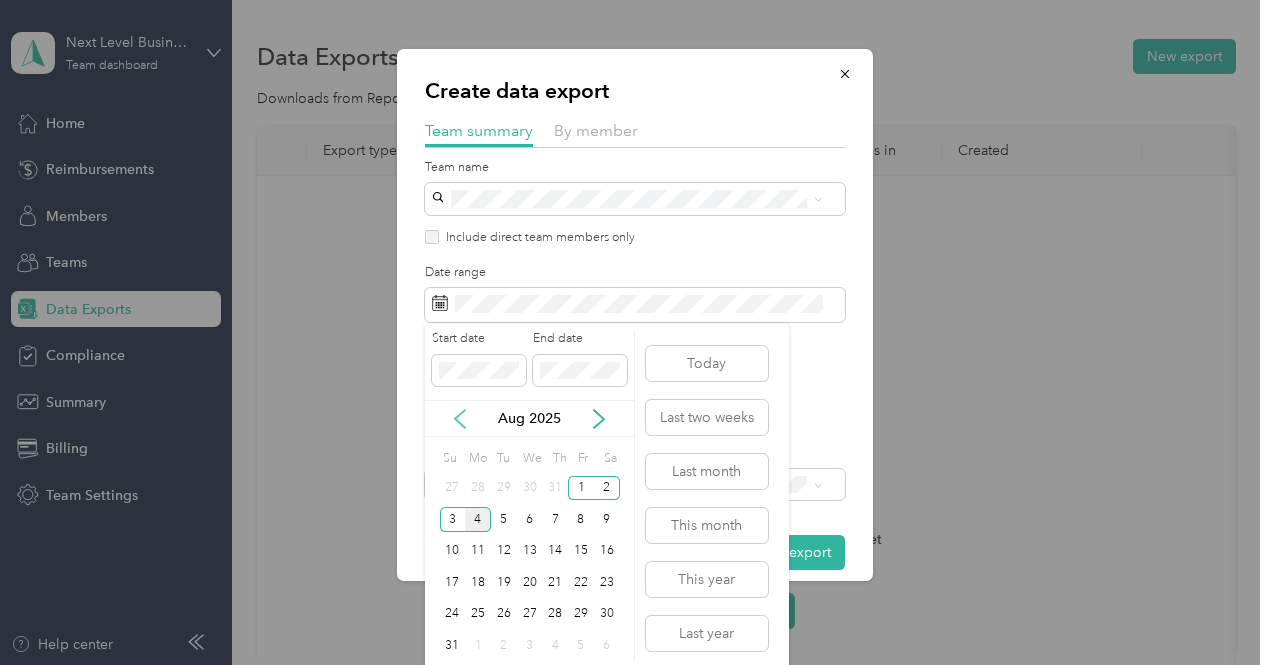 click 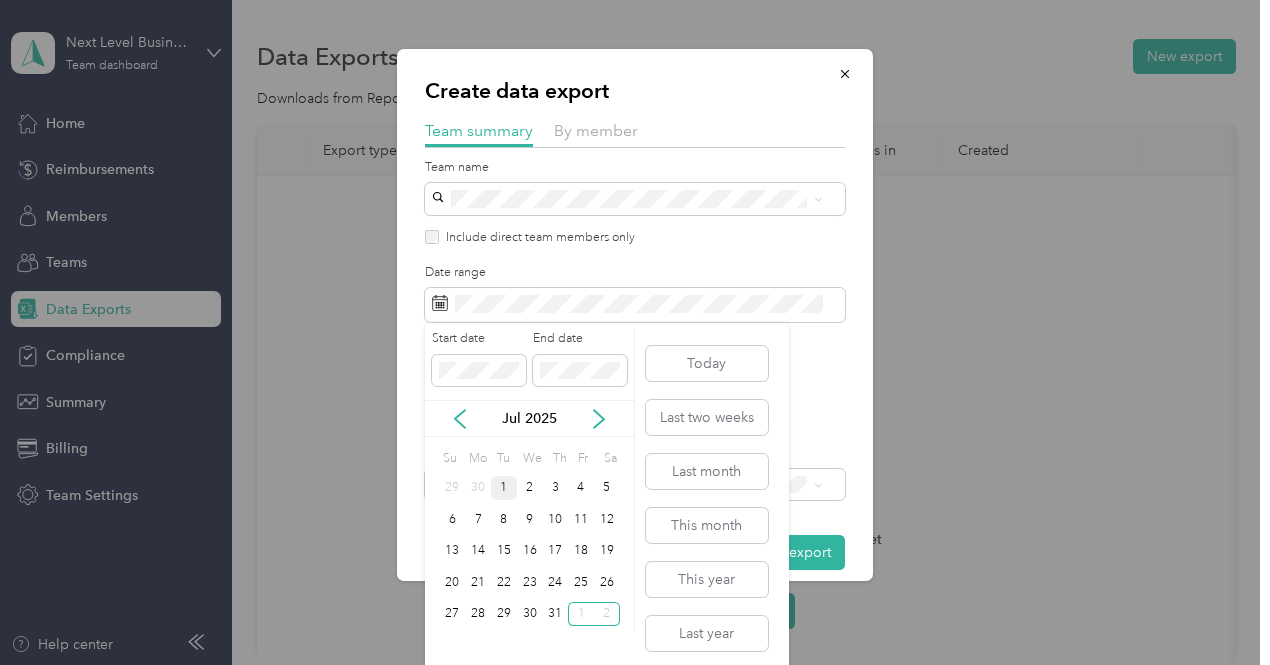 click on "1" at bounding box center [504, 488] 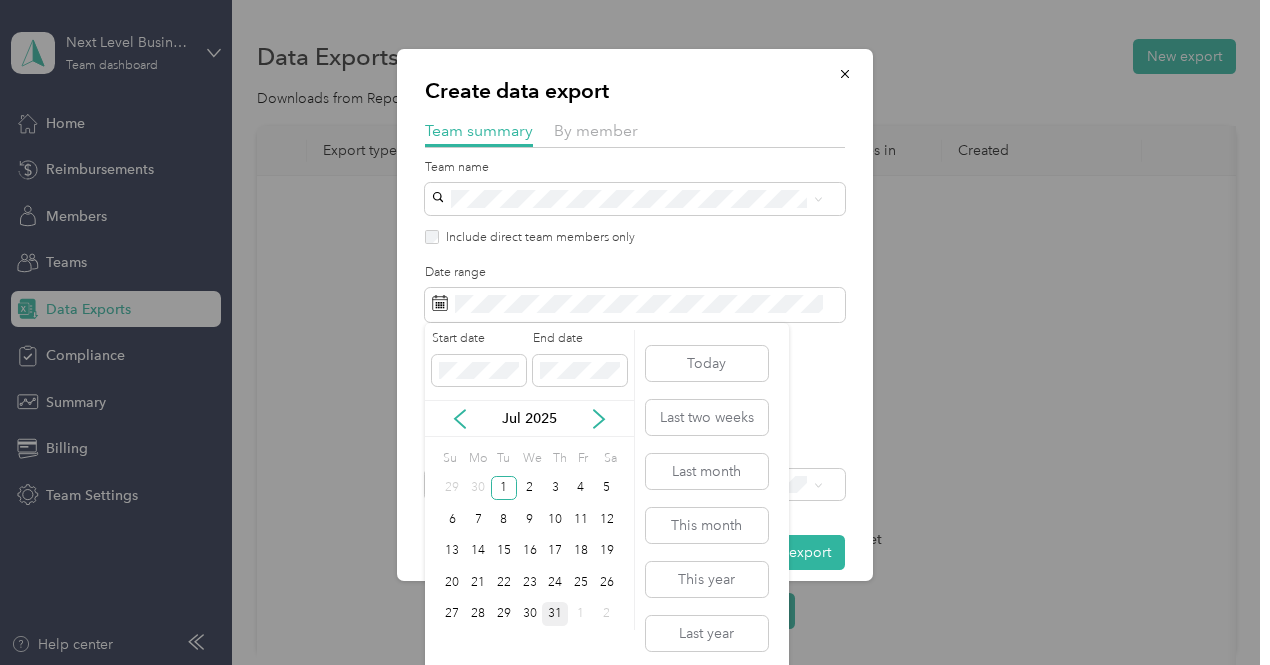 click on "31" at bounding box center (555, 614) 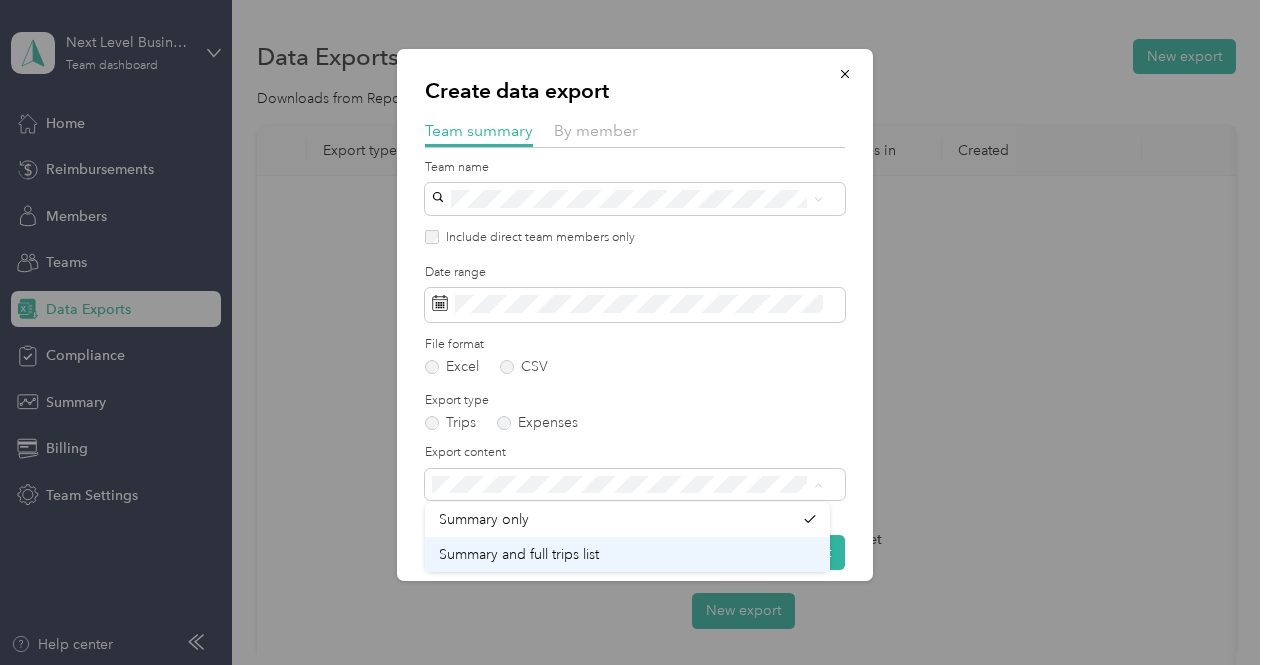 click on "Summary and full trips list" at bounding box center (519, 554) 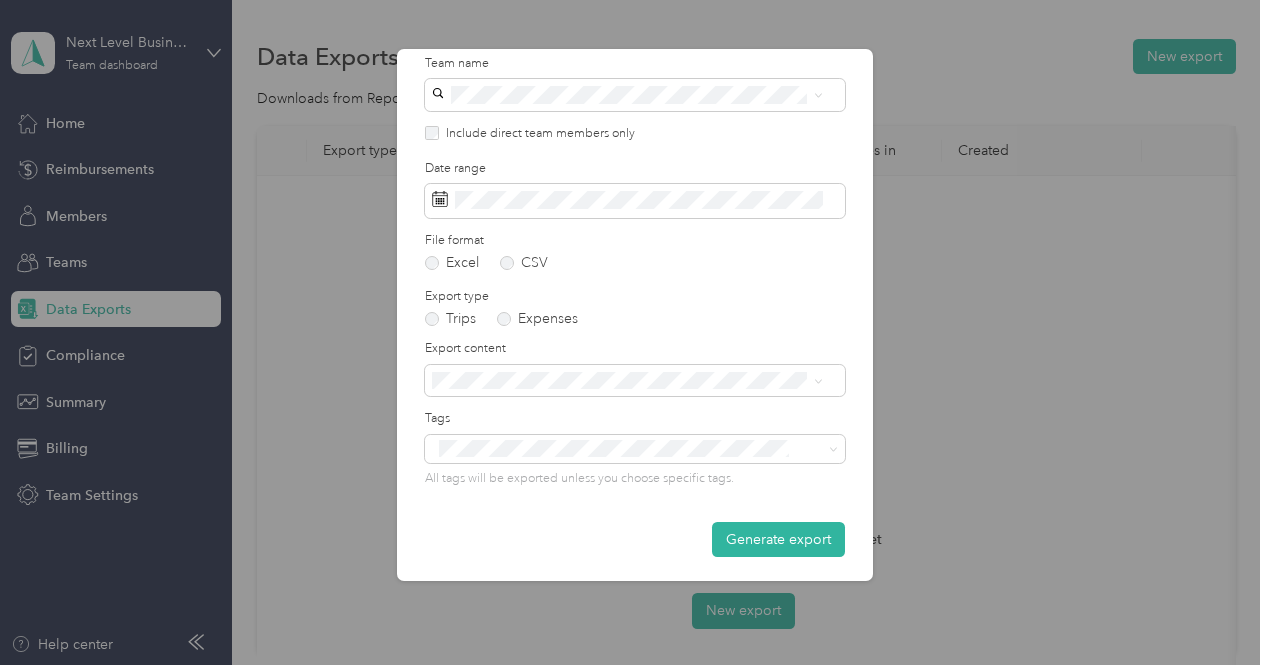 scroll, scrollTop: 108, scrollLeft: 0, axis: vertical 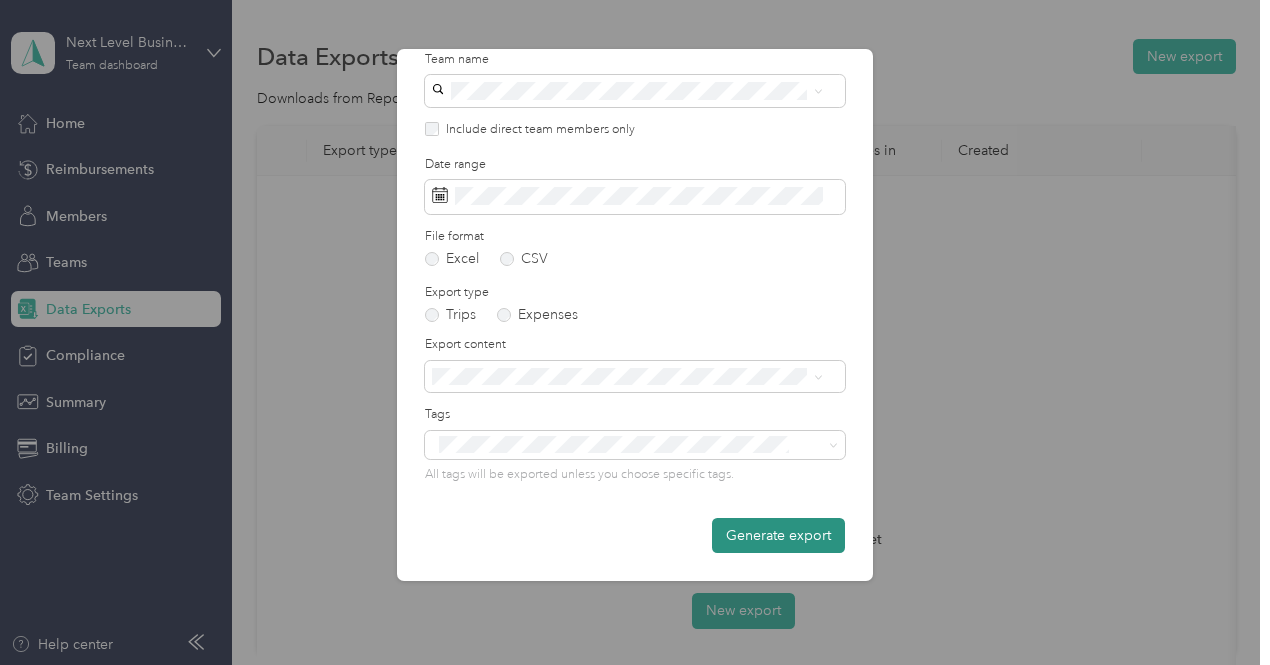click on "Generate export" at bounding box center [778, 535] 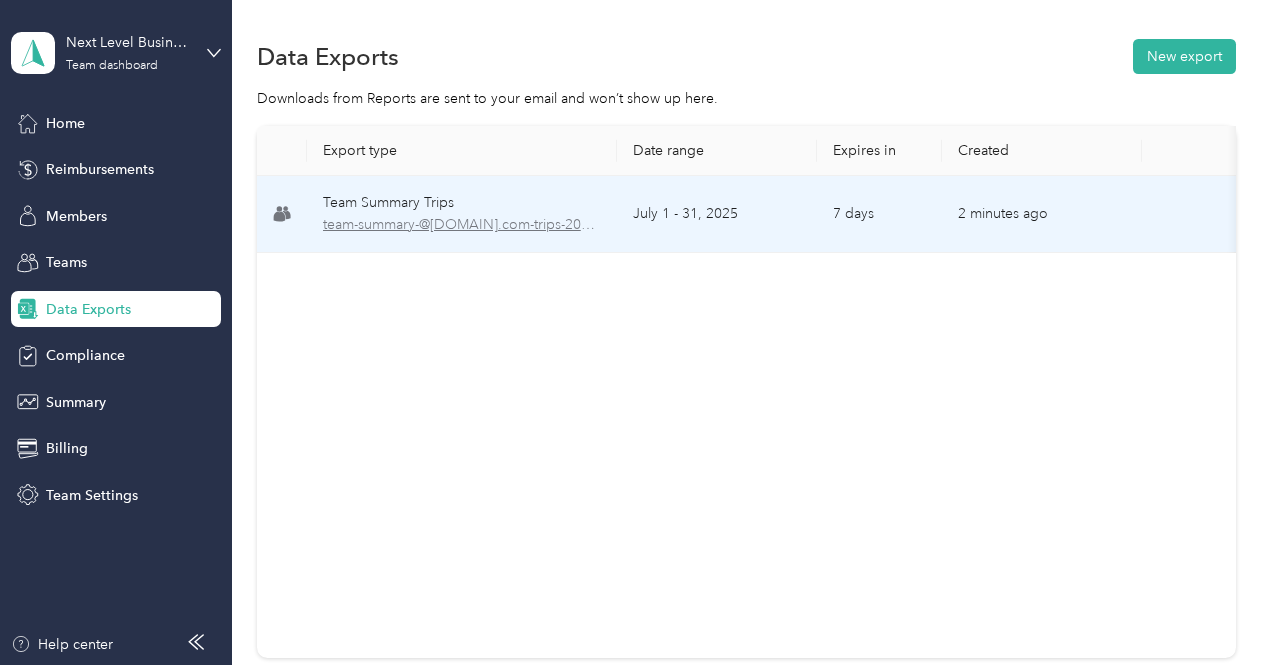 click on "team-summary-@[DOMAIN].com-trips-2025-07-01-2025-07-31.xlsx" at bounding box center [462, 225] 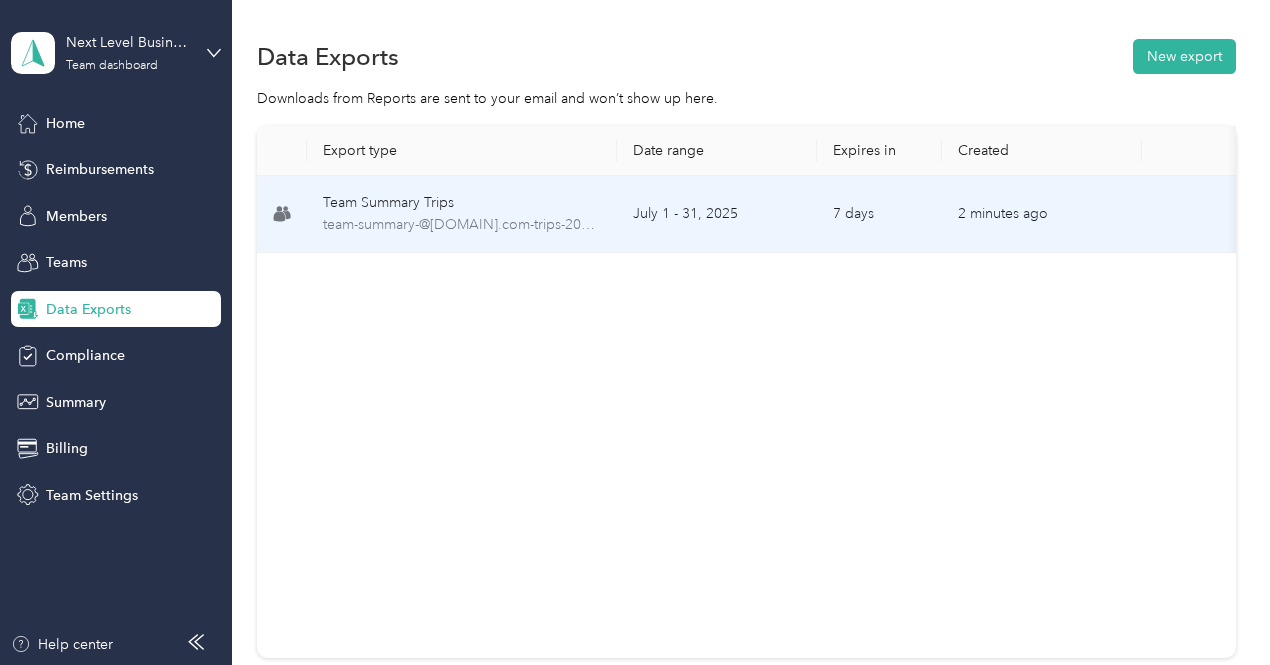 click on "July 1 - 31, 2025" at bounding box center (717, 214) 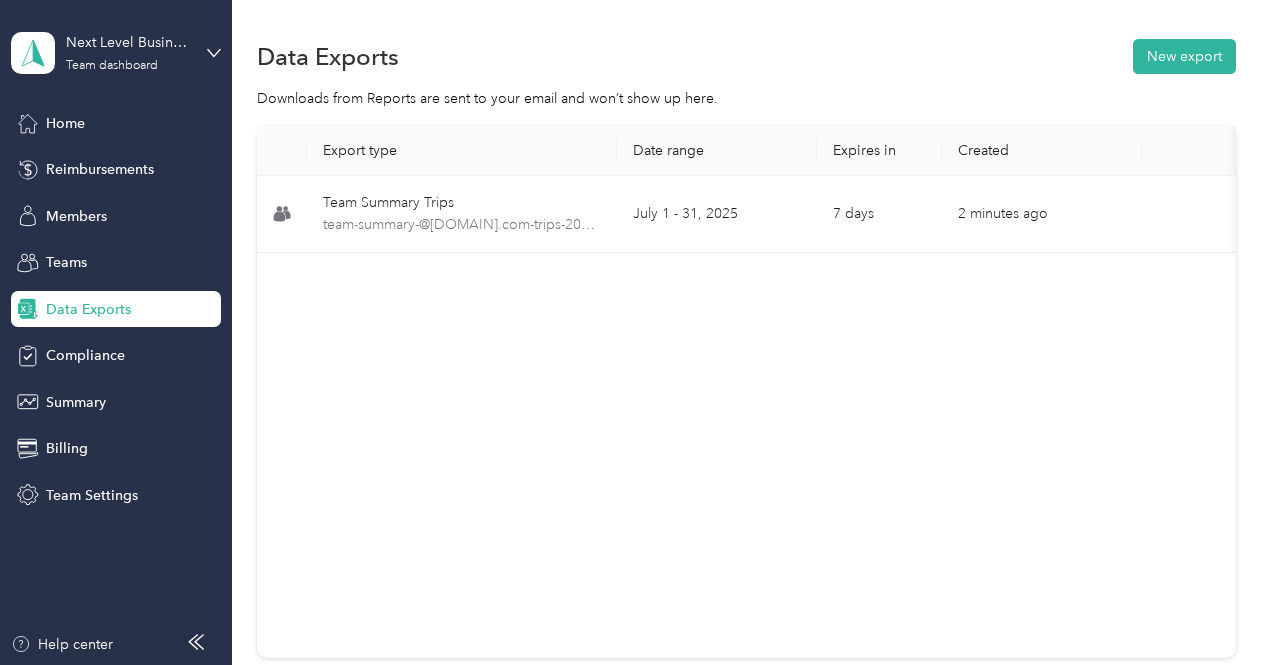 scroll, scrollTop: 0, scrollLeft: 112, axis: horizontal 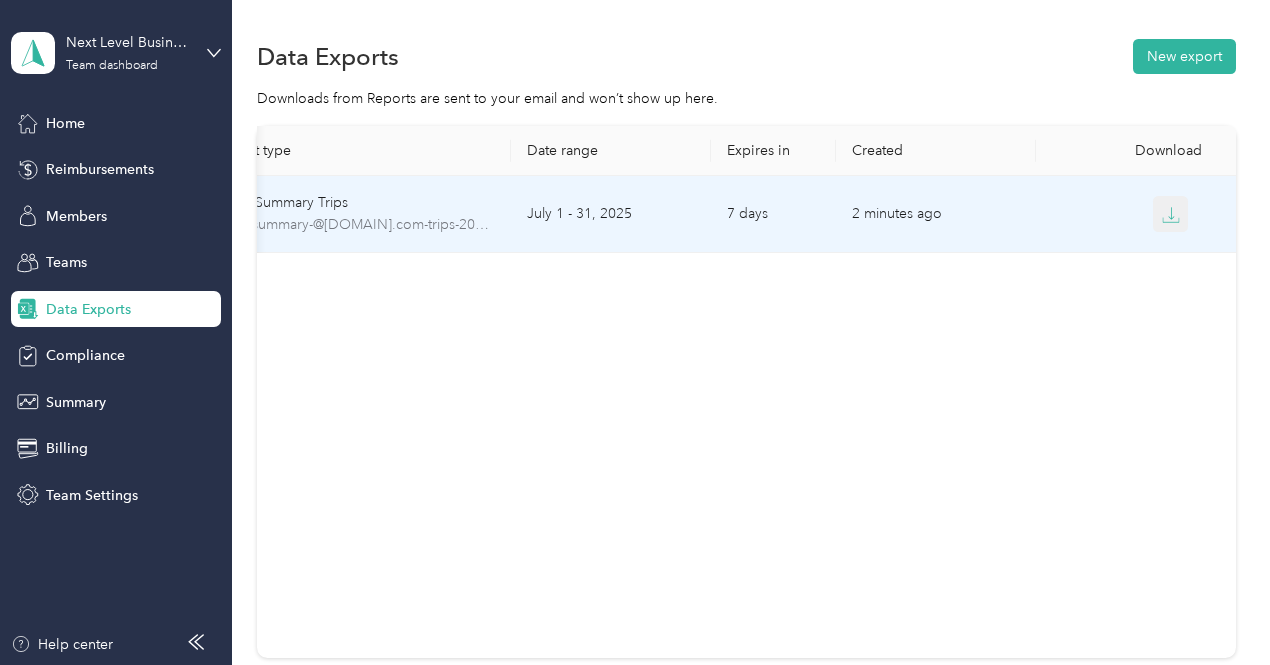 click 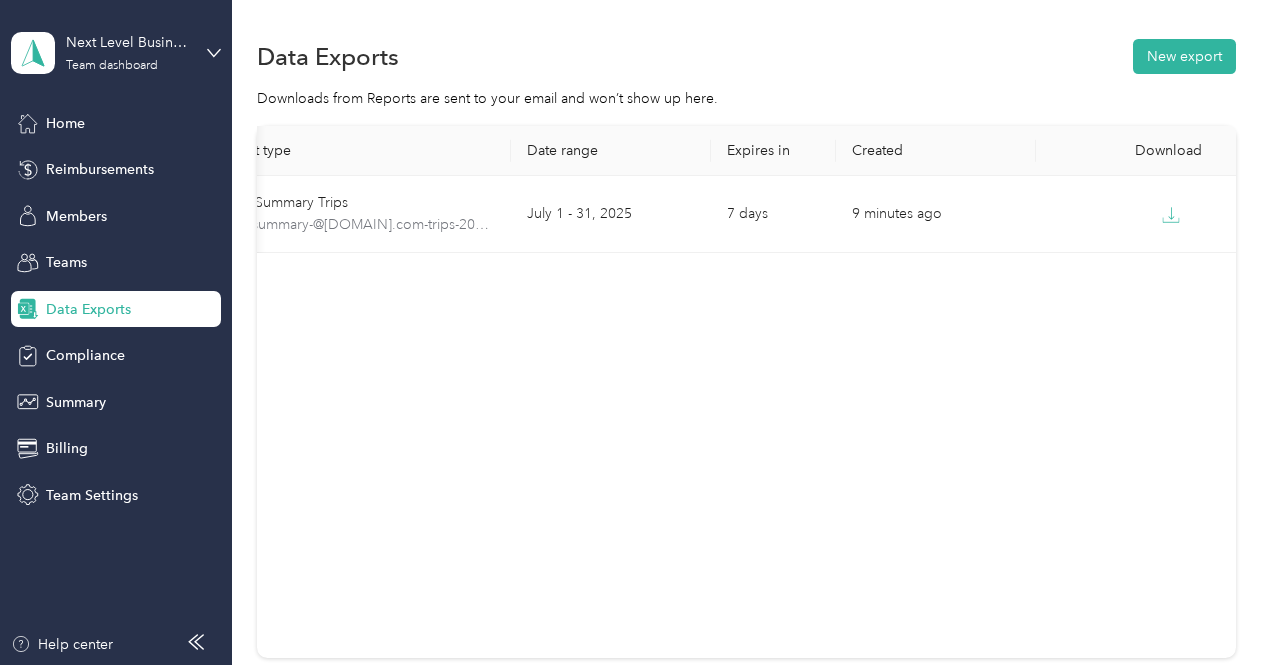 click on "Help center" at bounding box center [116, 650] 